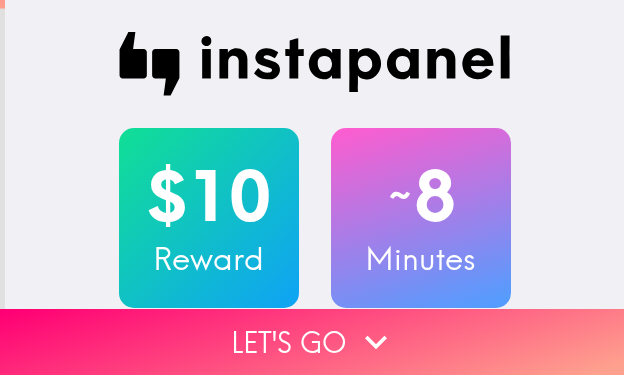 scroll, scrollTop: 0, scrollLeft: 0, axis: both 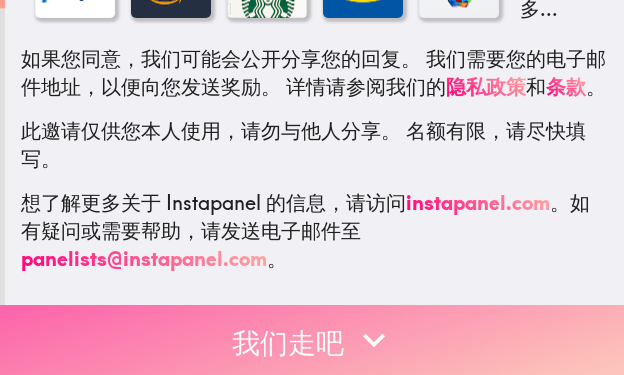 click on "我们走吧" at bounding box center [312, 340] 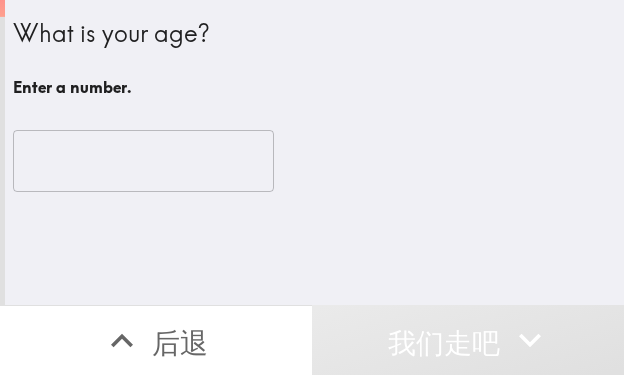 scroll, scrollTop: 0, scrollLeft: 0, axis: both 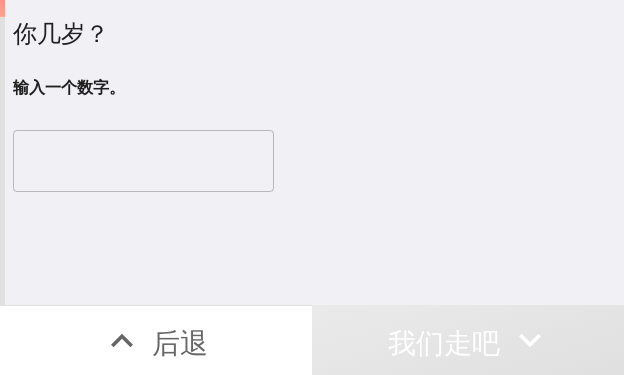 type 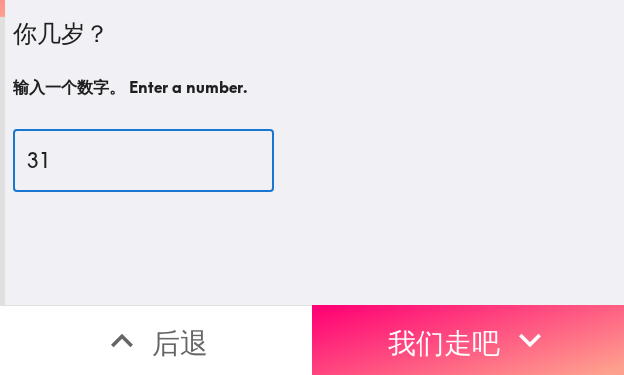 type on "31" 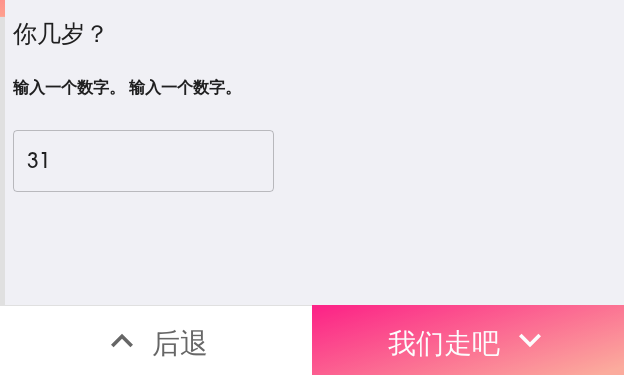 click on "我们走吧" at bounding box center (444, 342) 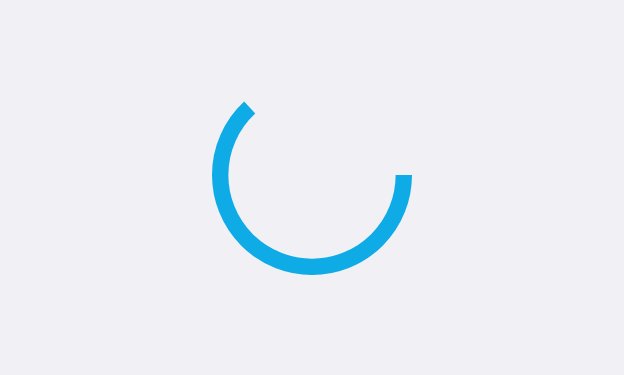scroll, scrollTop: 0, scrollLeft: 0, axis: both 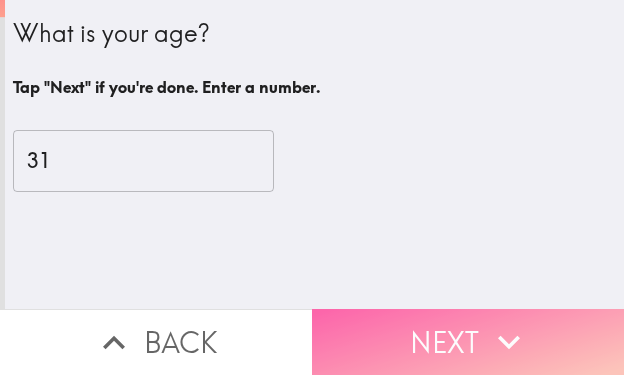 click on "Next" at bounding box center [468, 342] 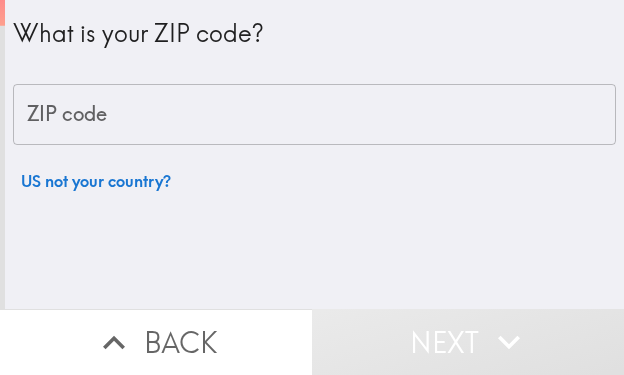 click on "ZIP code" at bounding box center (314, 115) 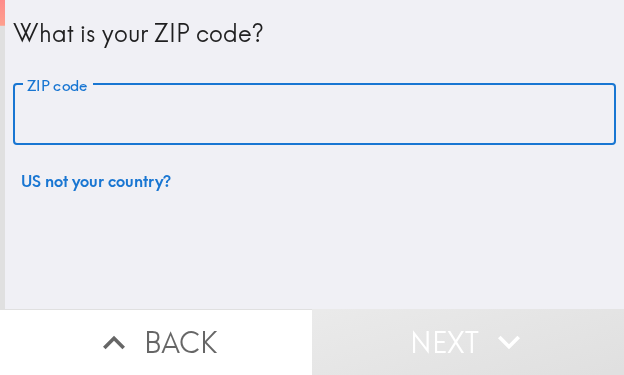 paste on "11428" 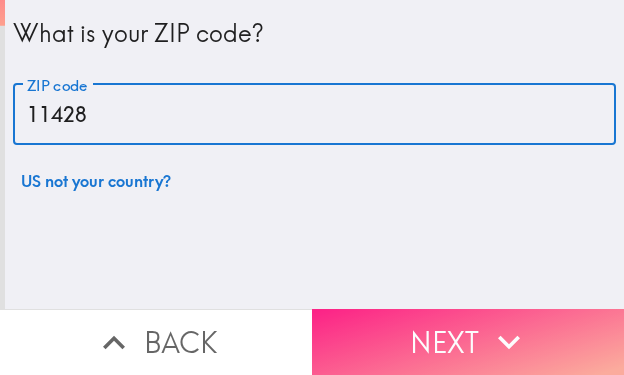 type on "11428" 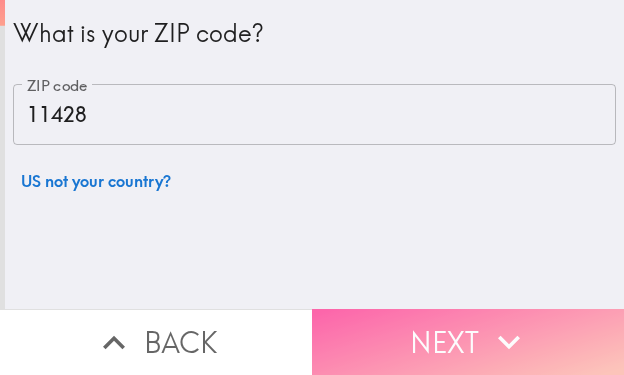 click on "Next" at bounding box center [468, 342] 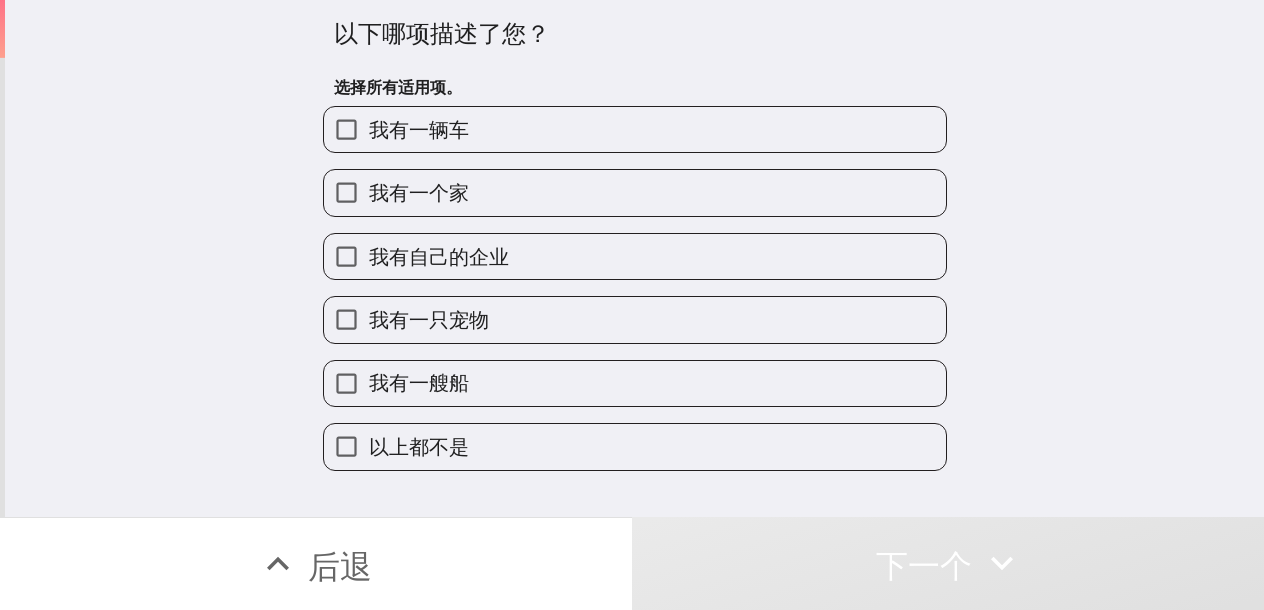 click on "我有自己的企业" at bounding box center [635, 256] 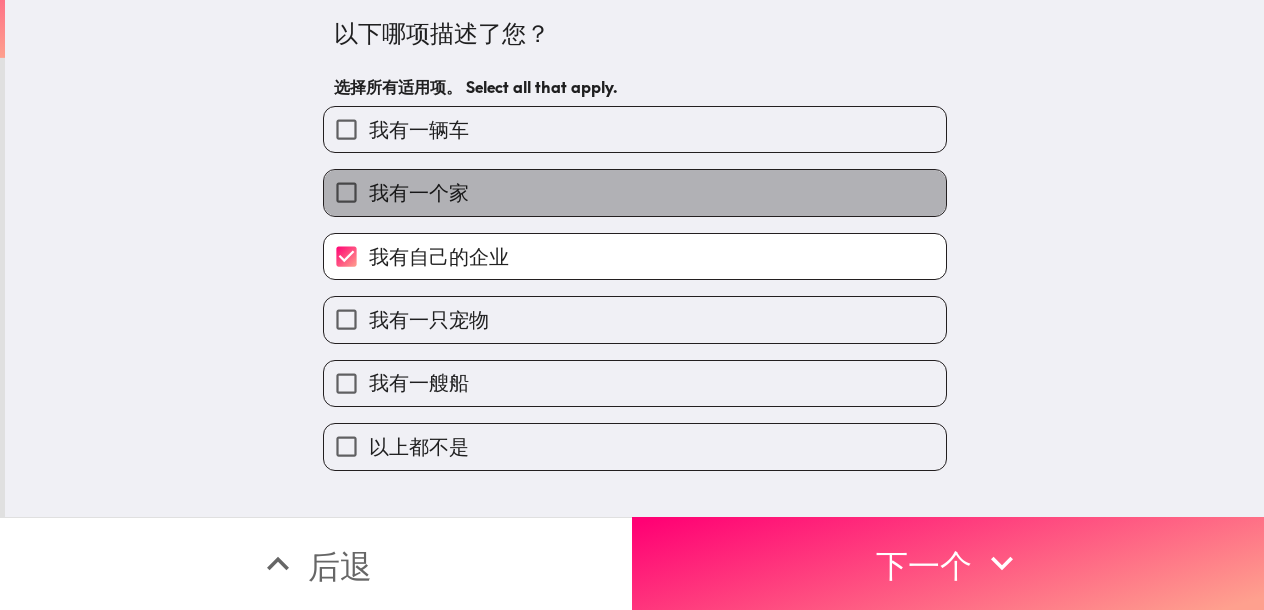 click on "我有一个家" at bounding box center (635, 192) 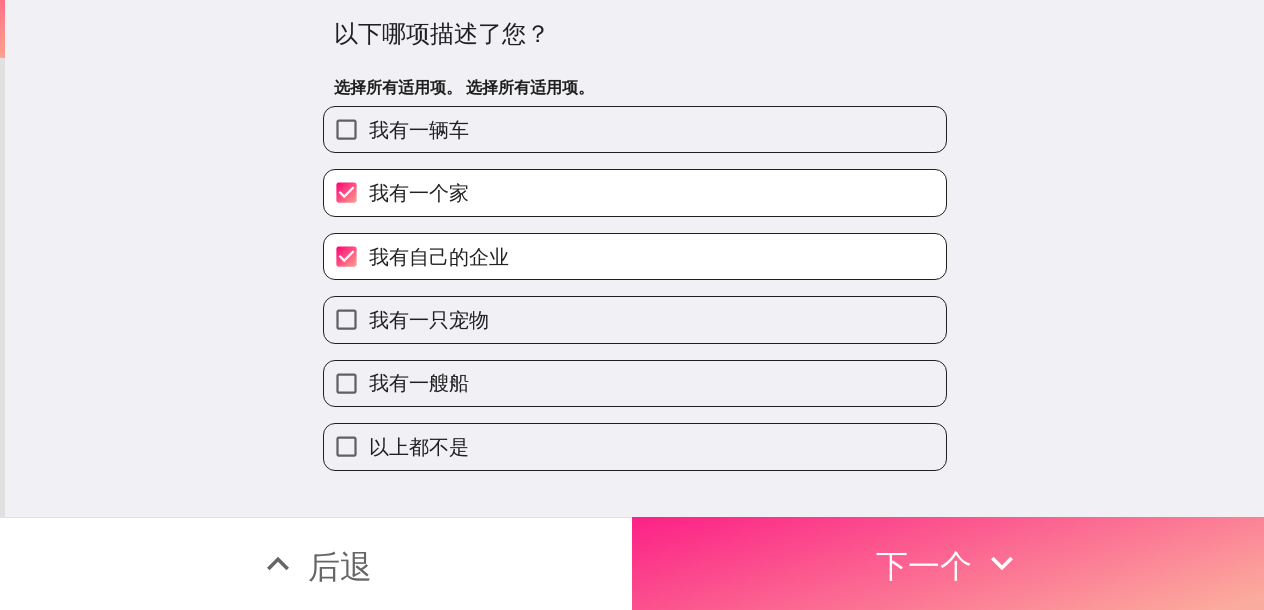 click on "下一个" at bounding box center [948, 563] 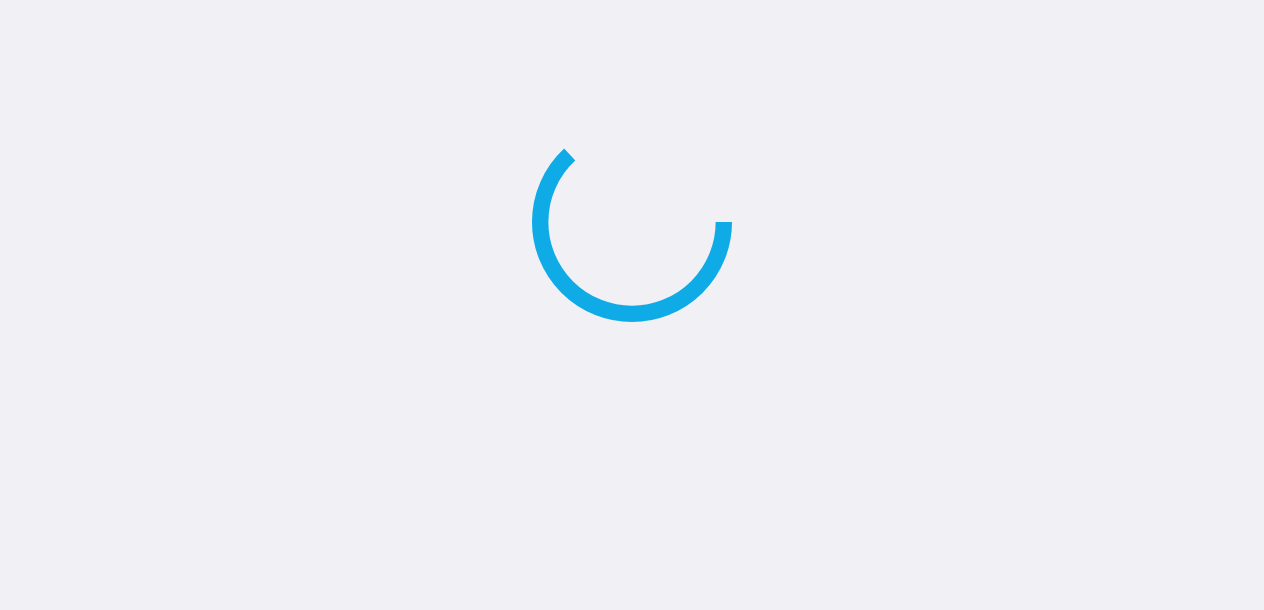 scroll, scrollTop: 0, scrollLeft: 0, axis: both 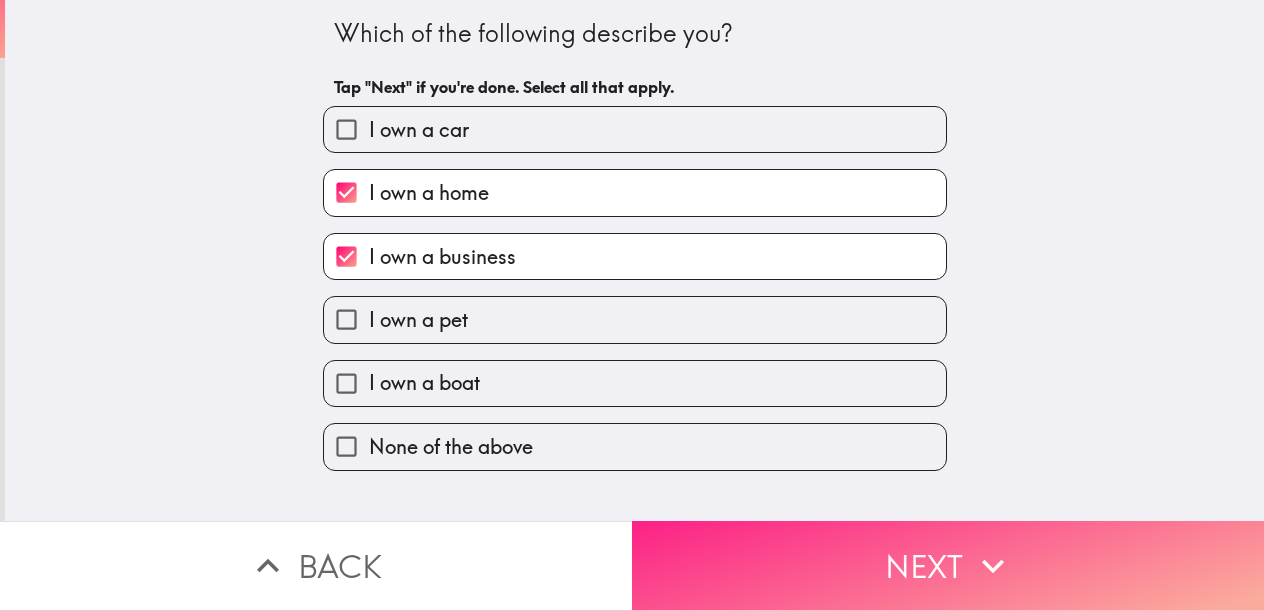 click on "Next" at bounding box center (948, 565) 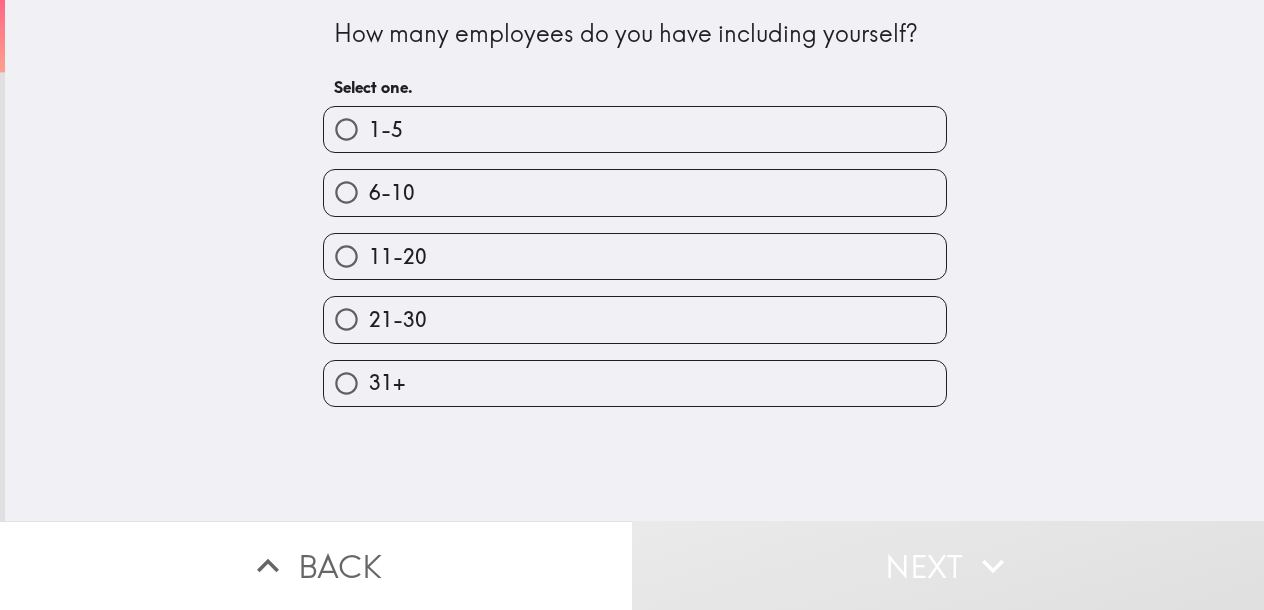 type 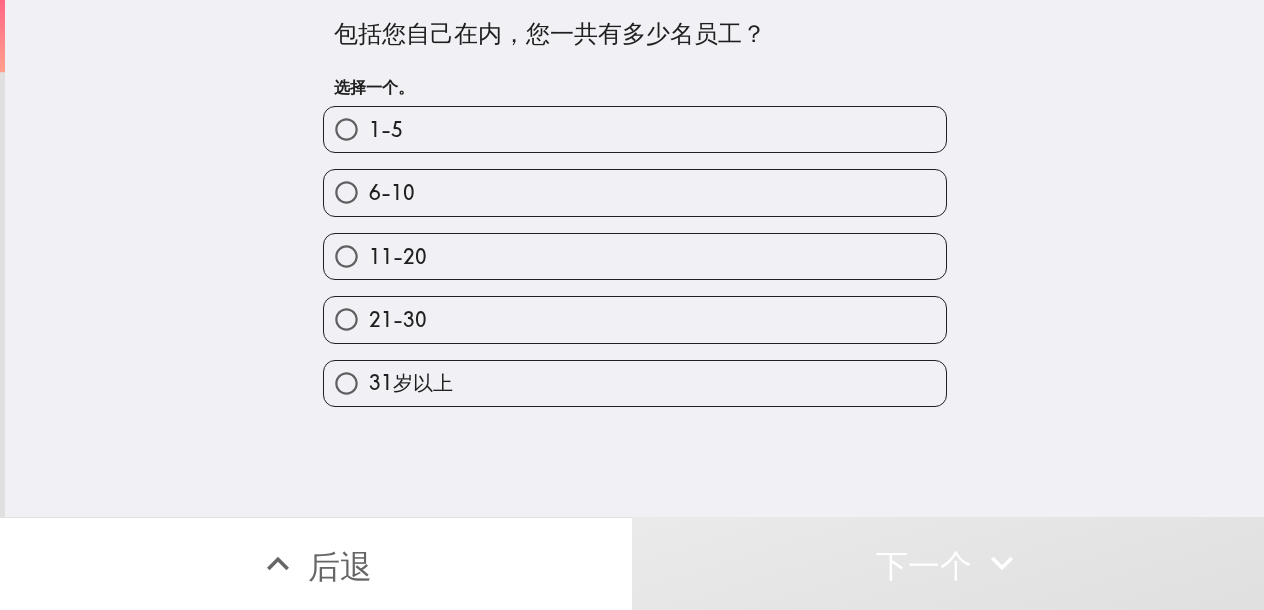 click on "31岁以上" at bounding box center [635, 383] 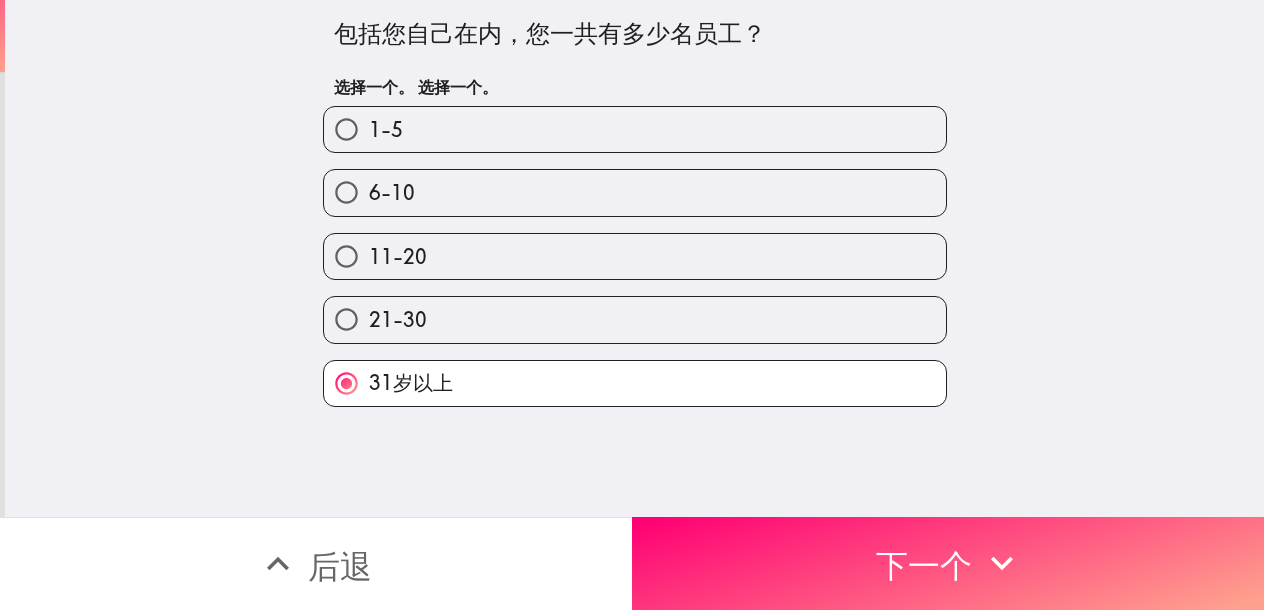 click on "下一个" at bounding box center (924, 566) 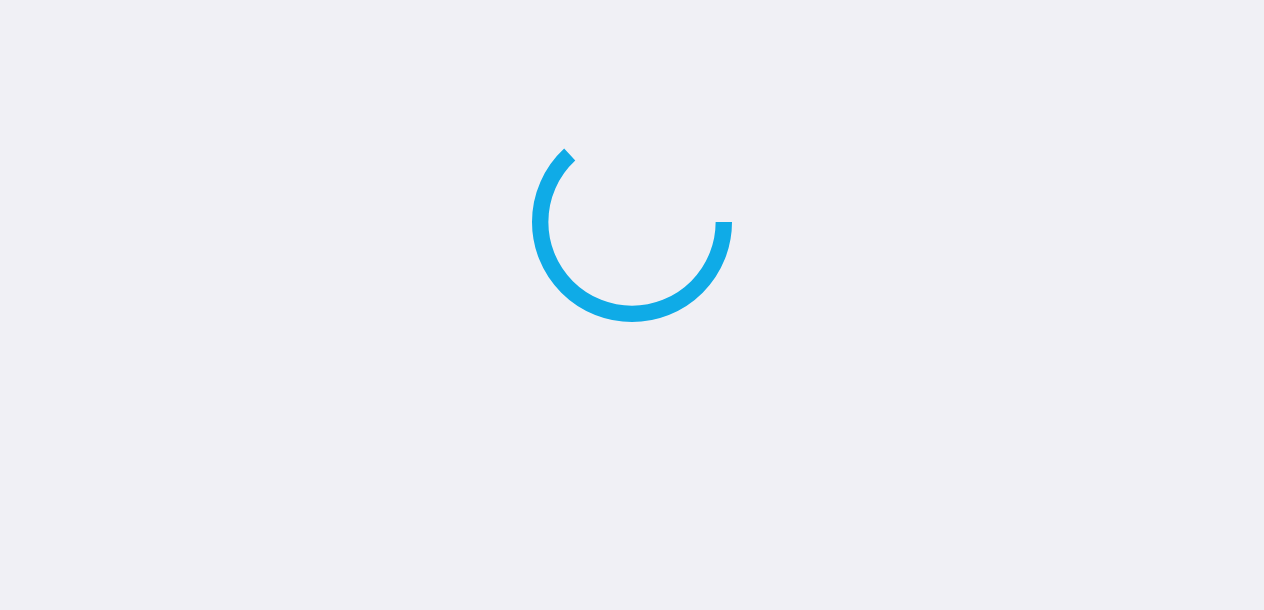 scroll, scrollTop: 0, scrollLeft: 0, axis: both 